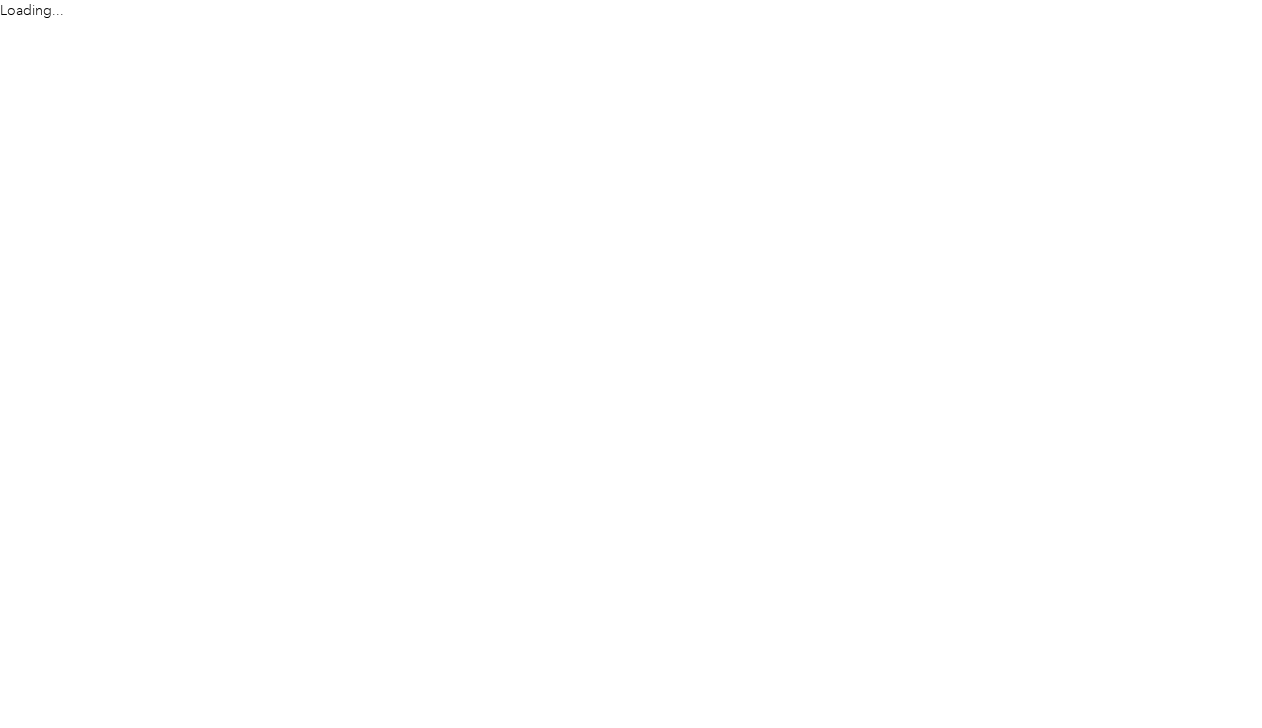 scroll, scrollTop: 0, scrollLeft: 0, axis: both 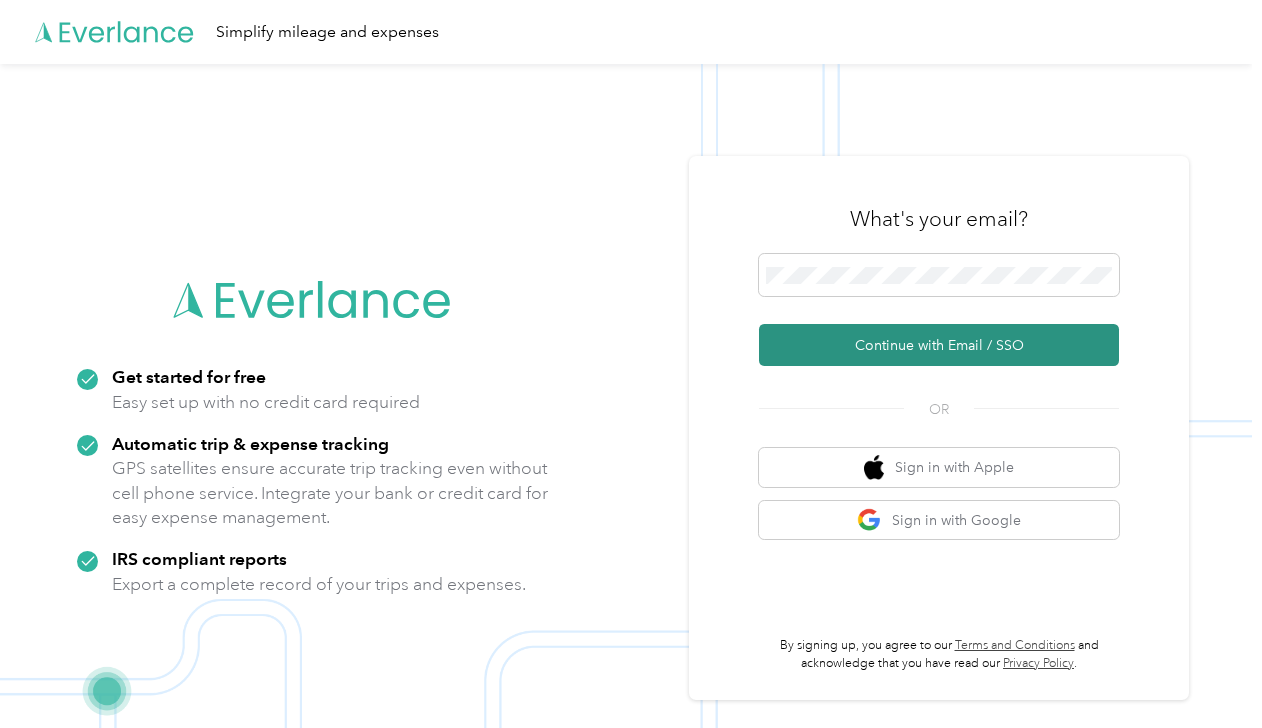 click on "Continue with Email / SSO" at bounding box center (939, 345) 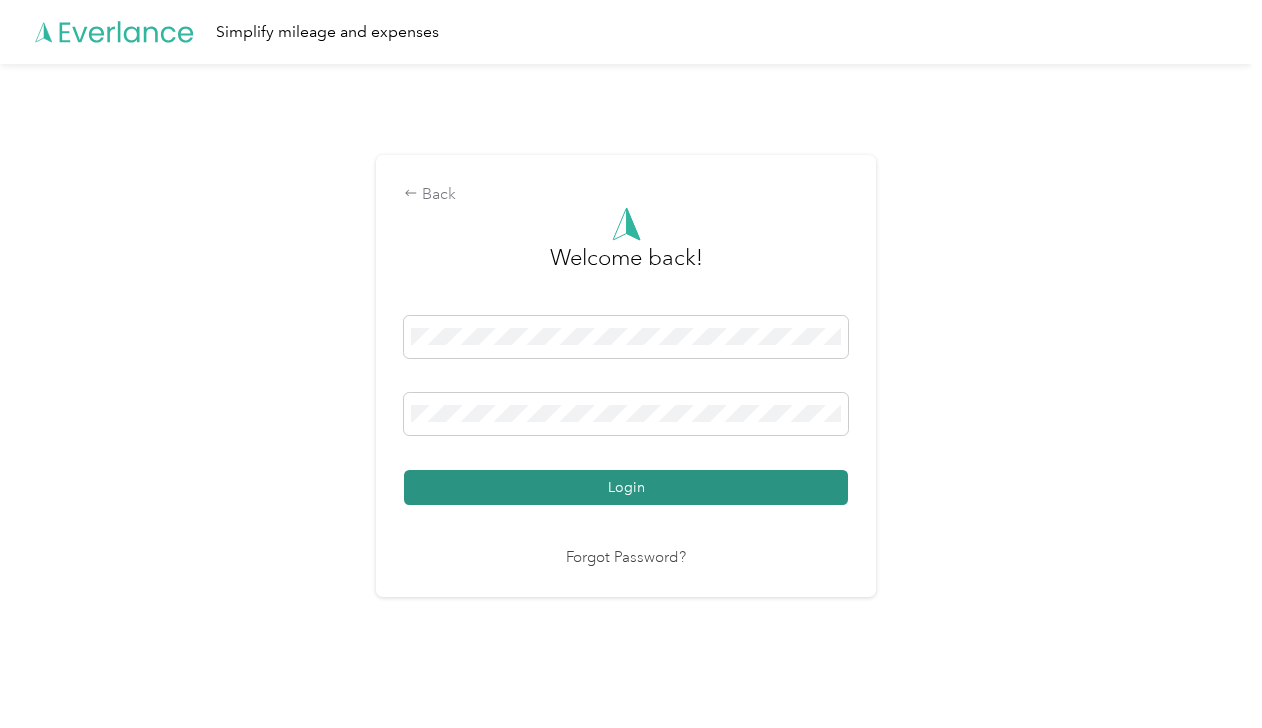 click on "Login" at bounding box center (626, 487) 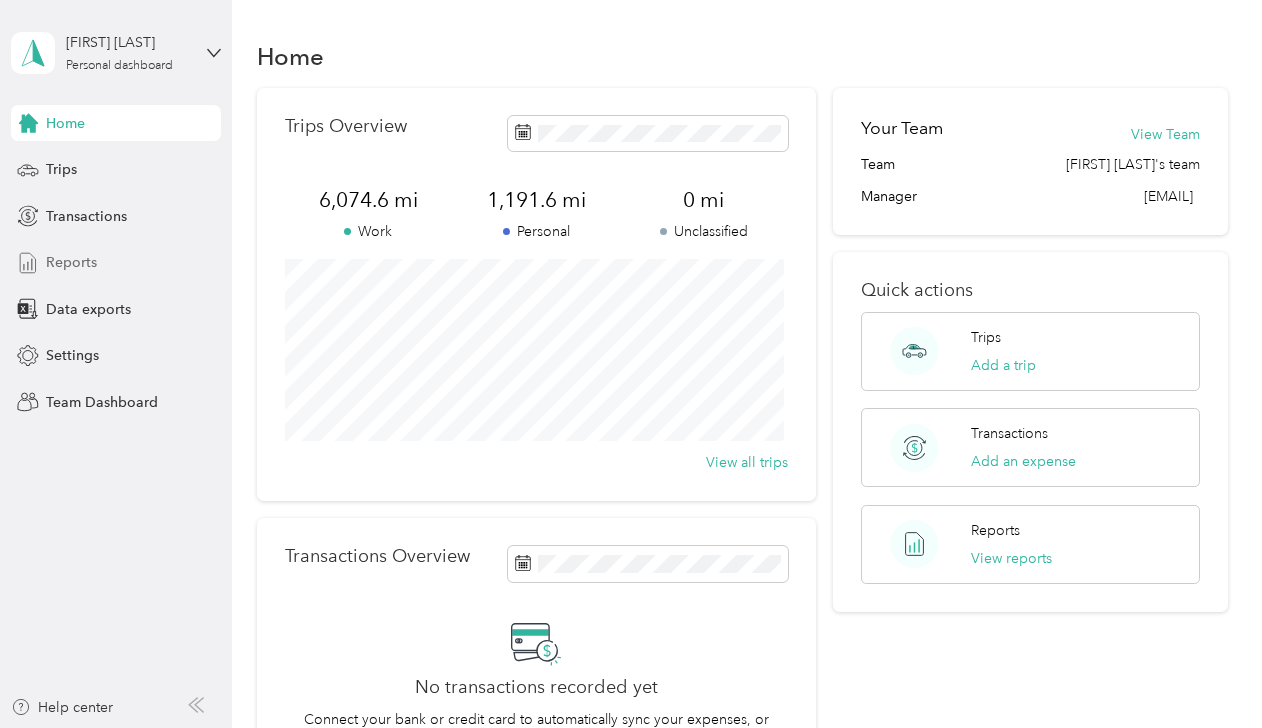 click on "Reports" at bounding box center (71, 262) 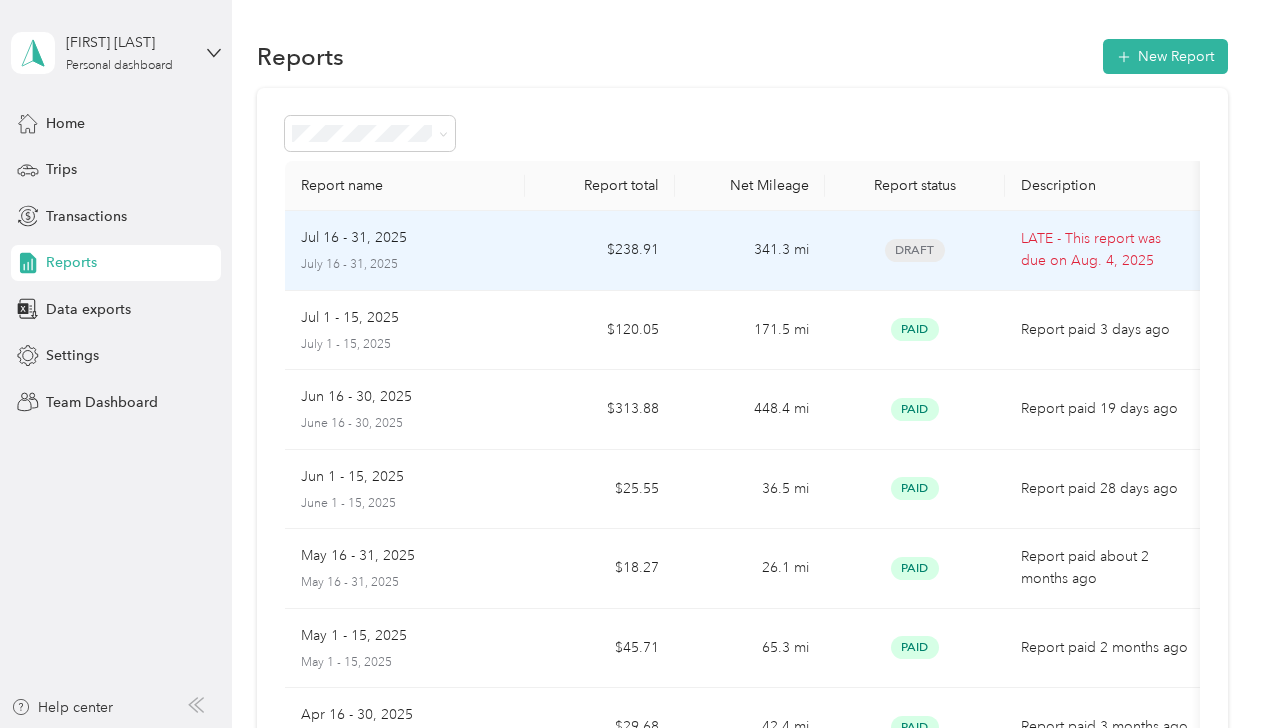 click on "Draft" at bounding box center (915, 250) 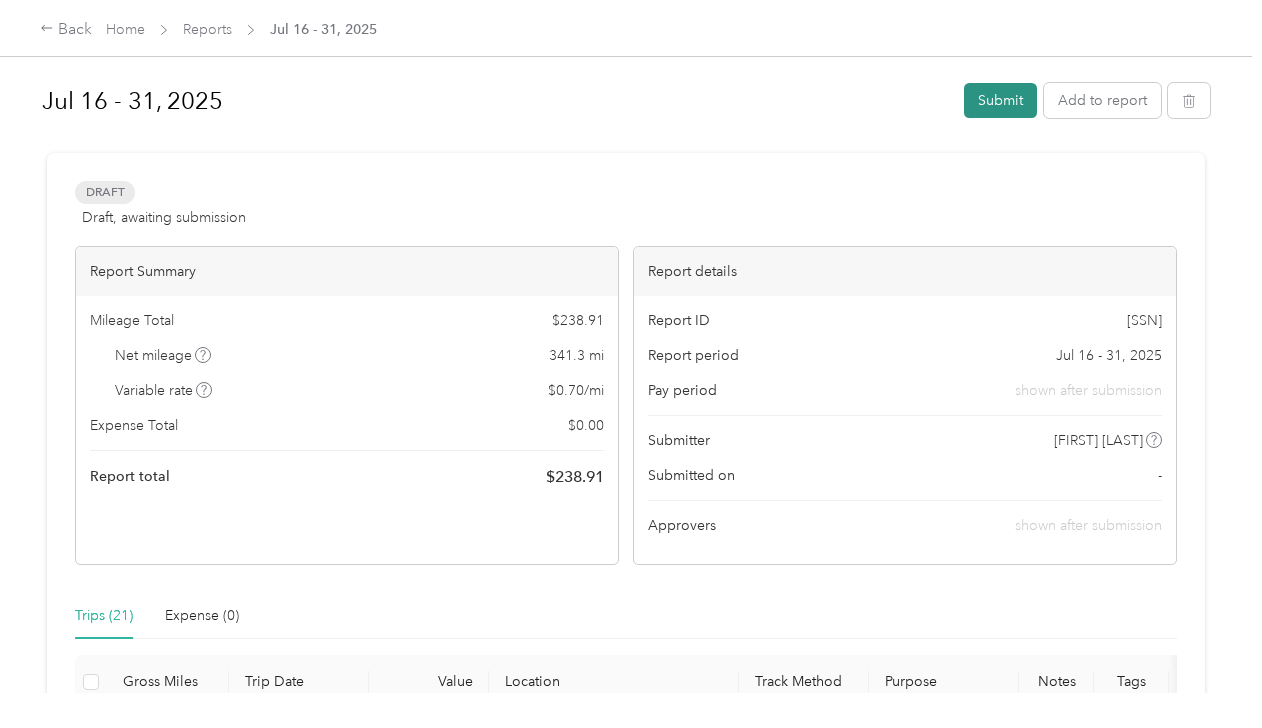click on "Submit" at bounding box center [1000, 100] 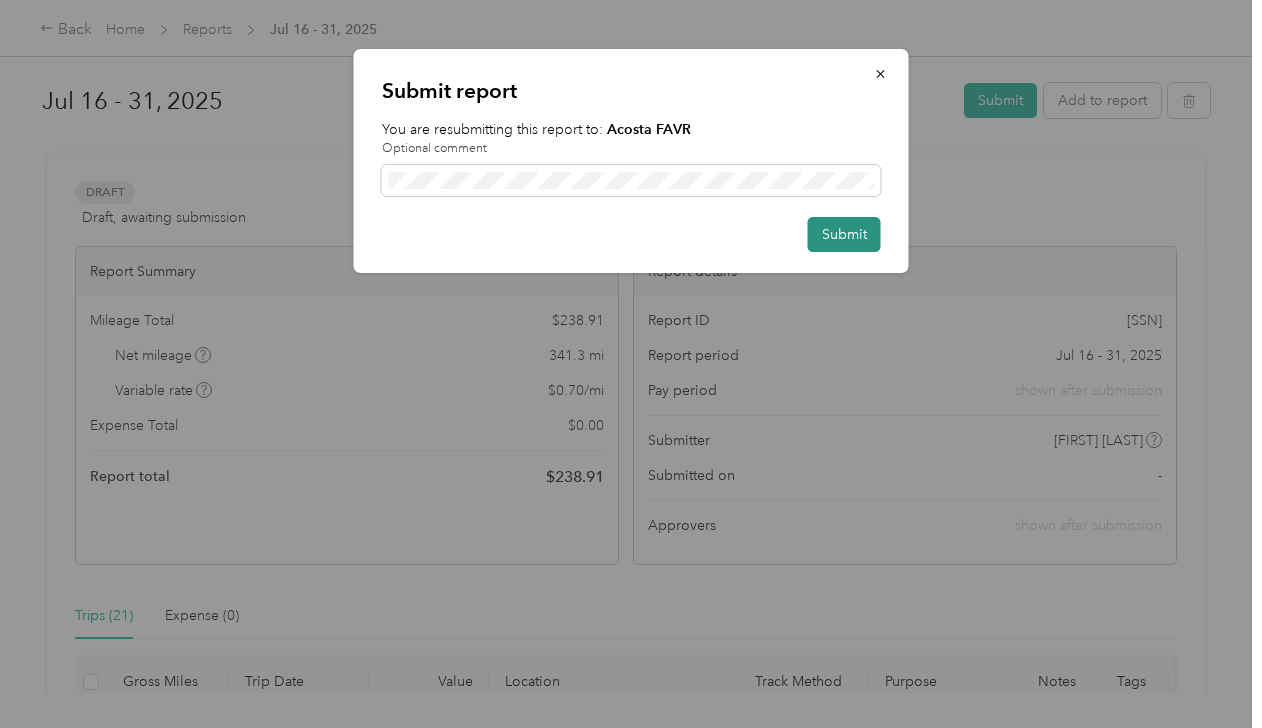 click on "Submit" at bounding box center (844, 234) 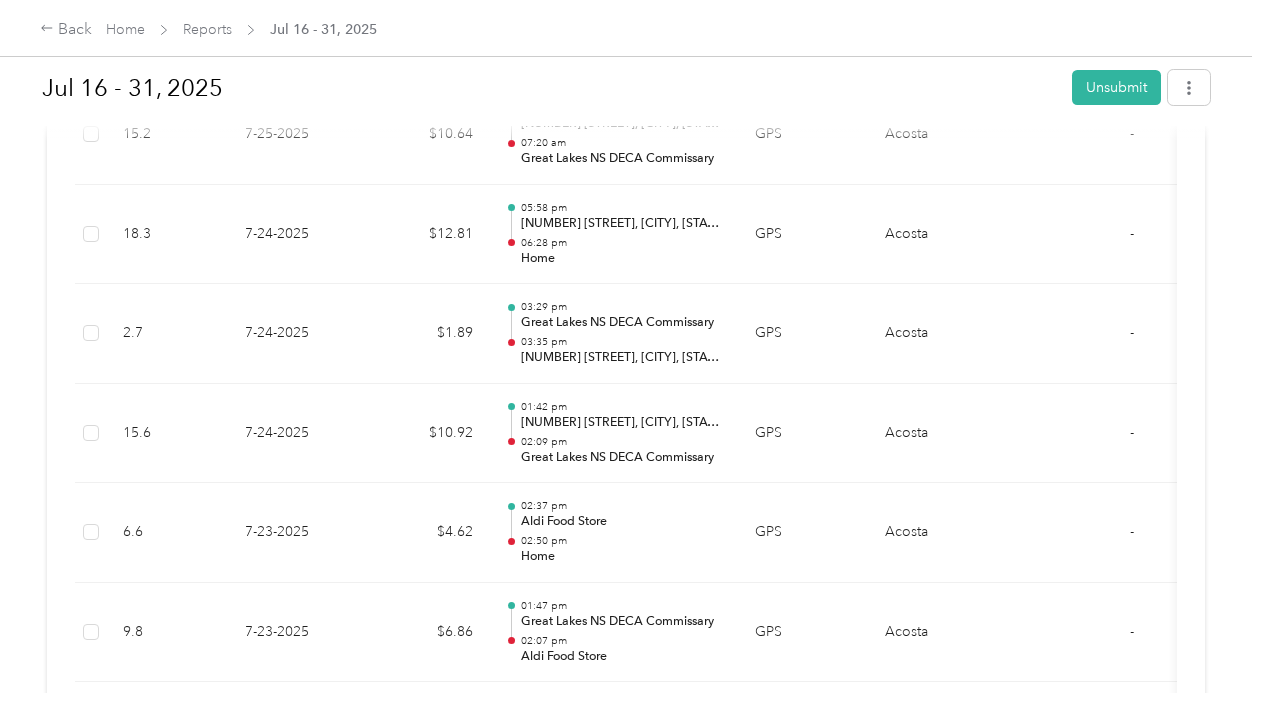 scroll, scrollTop: 716, scrollLeft: 0, axis: vertical 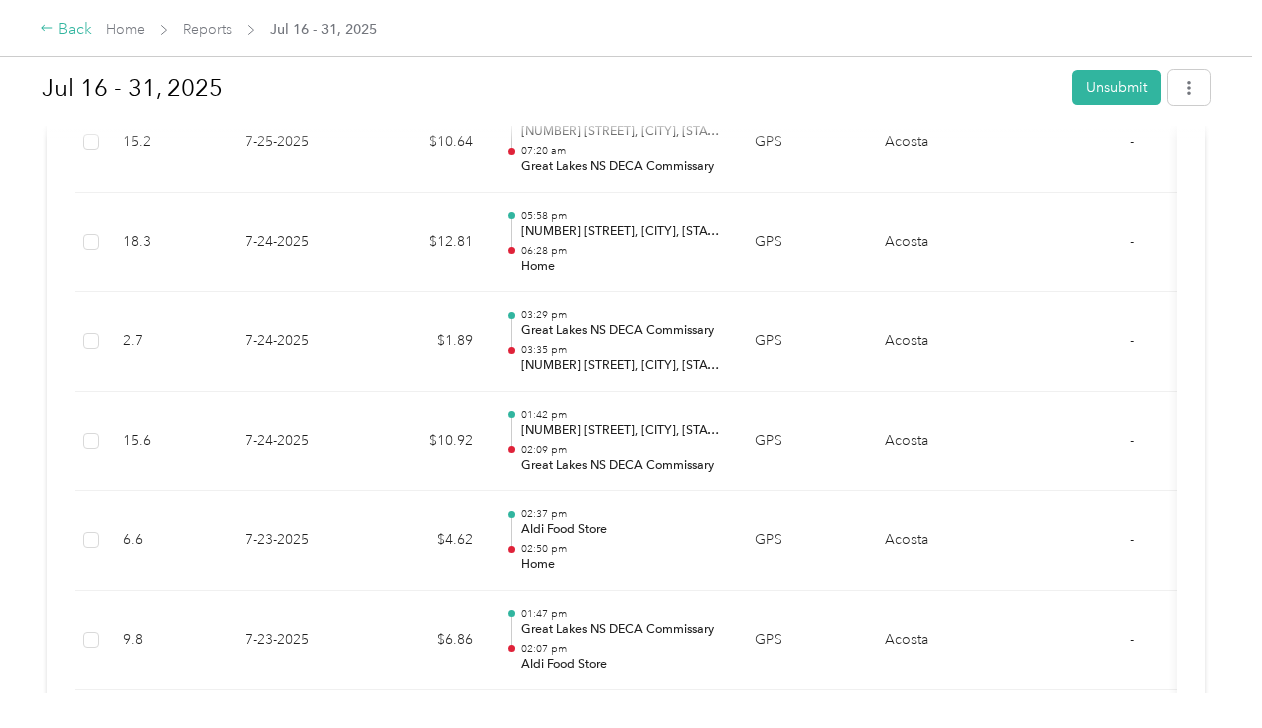 click on "Back" at bounding box center [66, 30] 